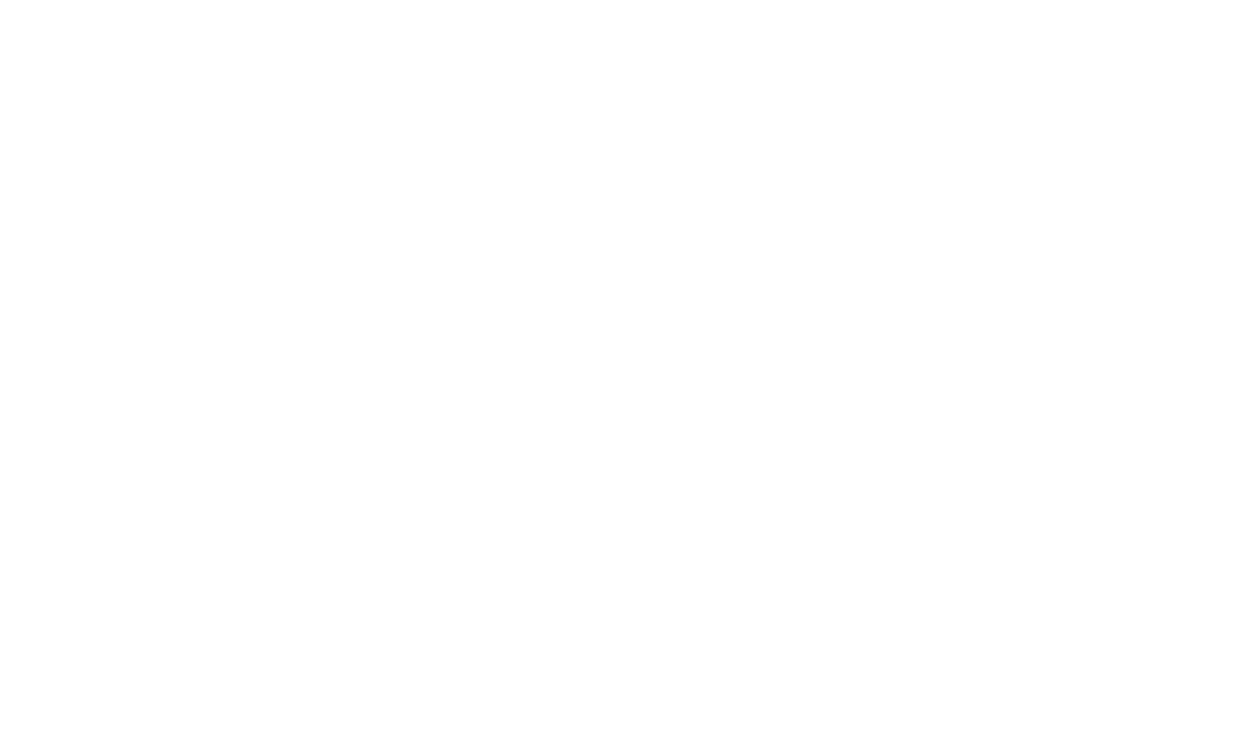 scroll, scrollTop: 0, scrollLeft: 0, axis: both 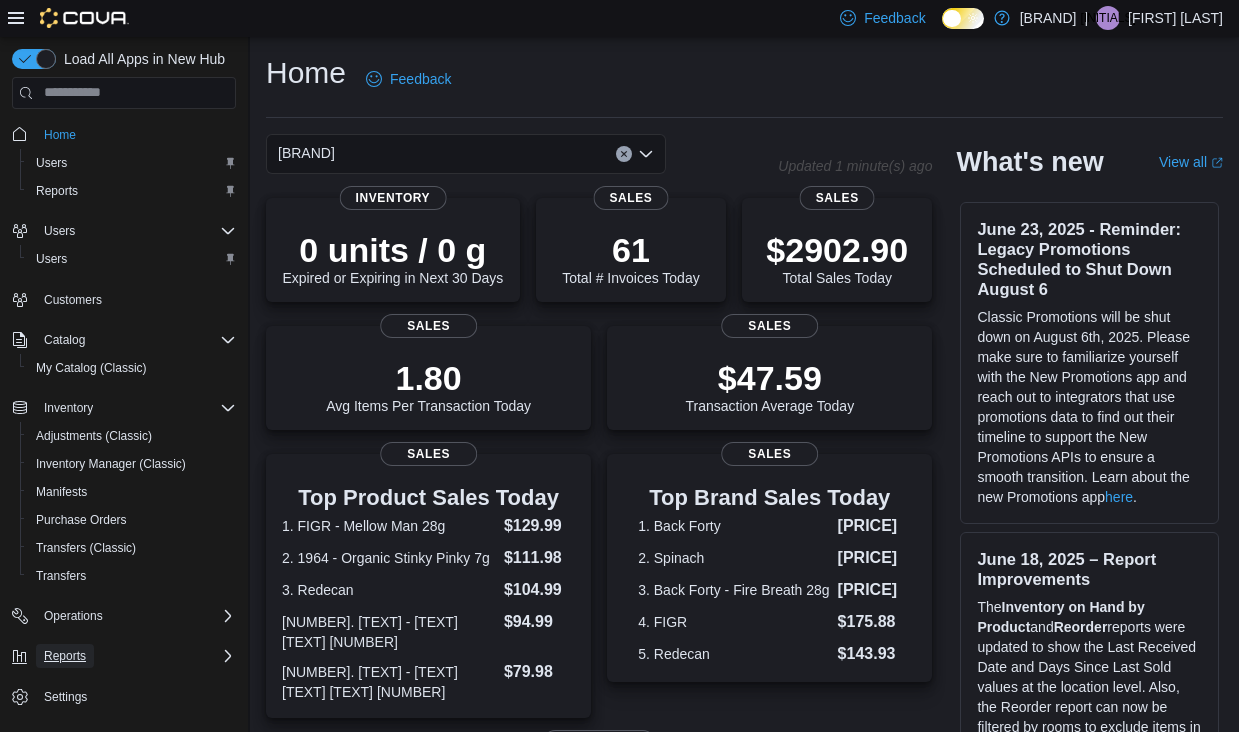 click on "Reports" at bounding box center [59, 231] 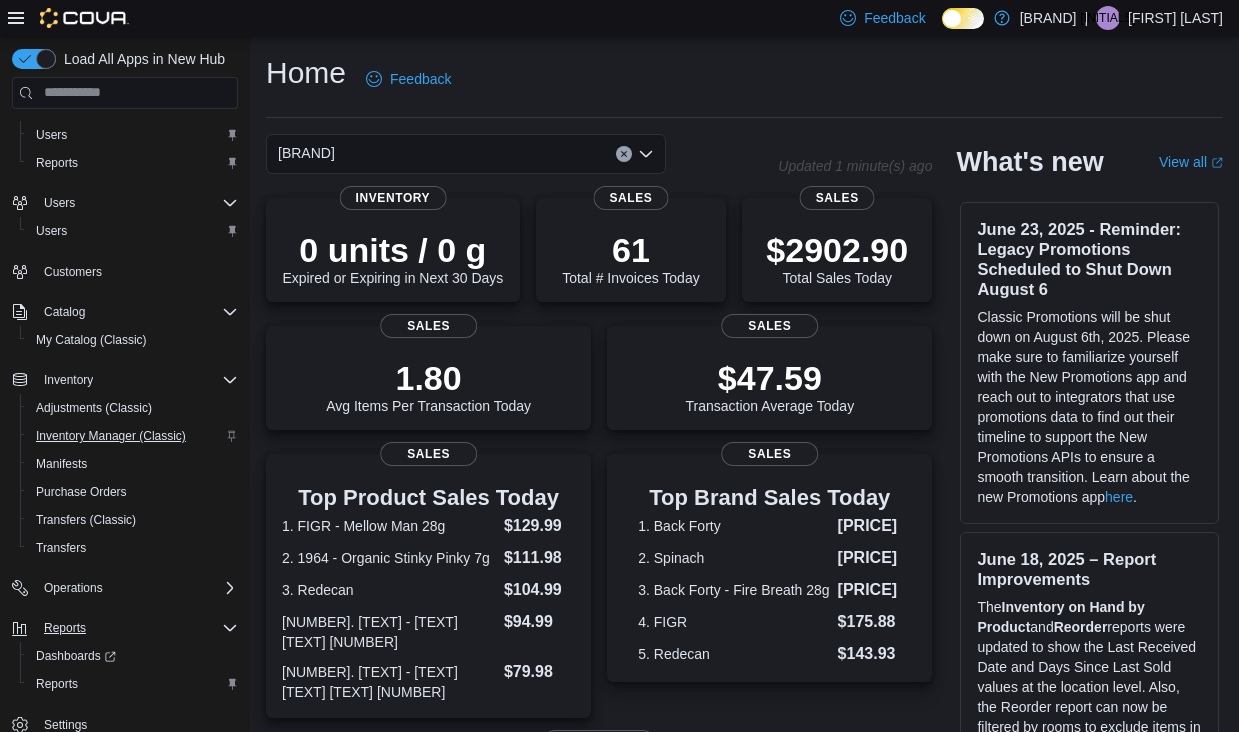 scroll, scrollTop: 57, scrollLeft: 0, axis: vertical 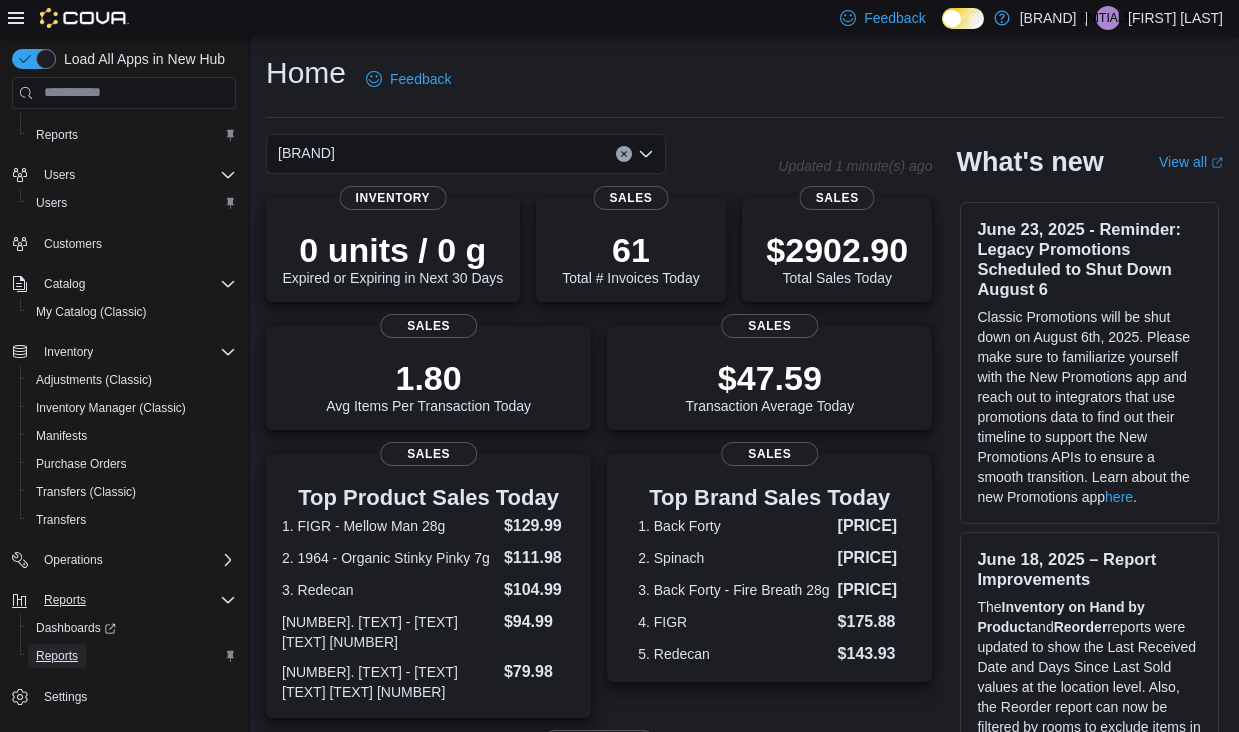 click on "Reports" at bounding box center (57, 135) 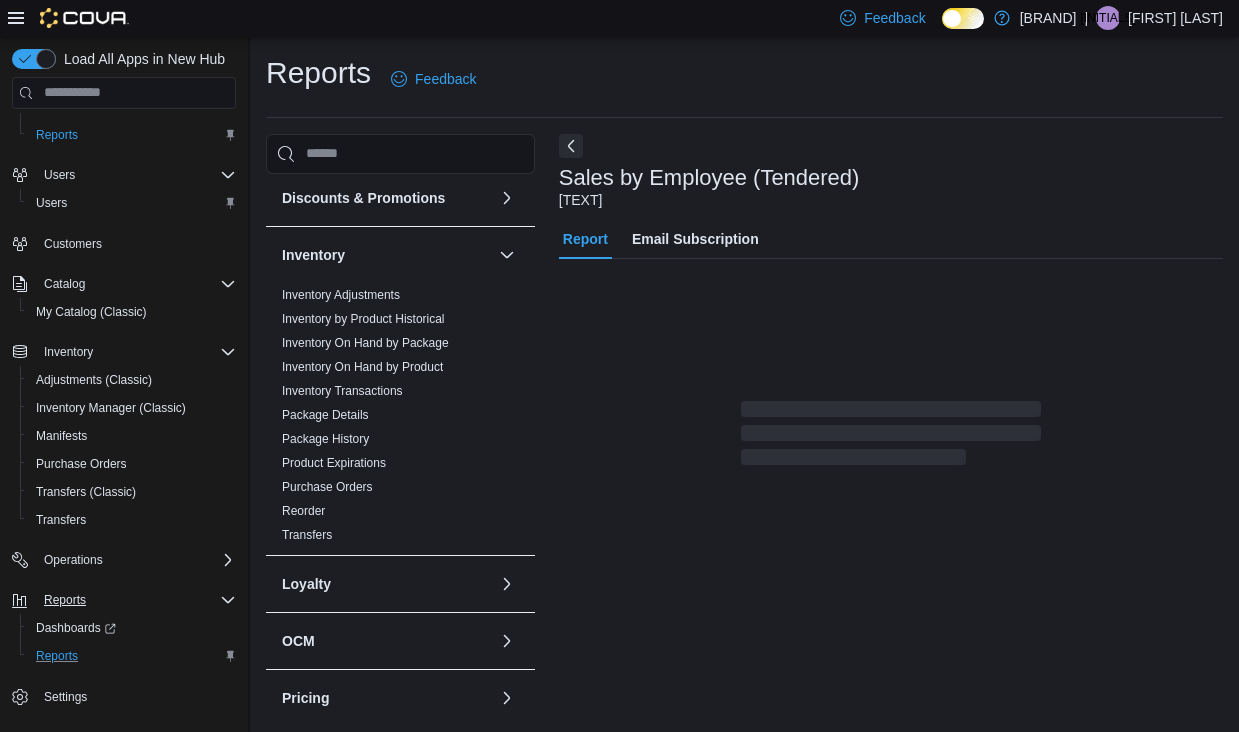 scroll, scrollTop: 785, scrollLeft: 0, axis: vertical 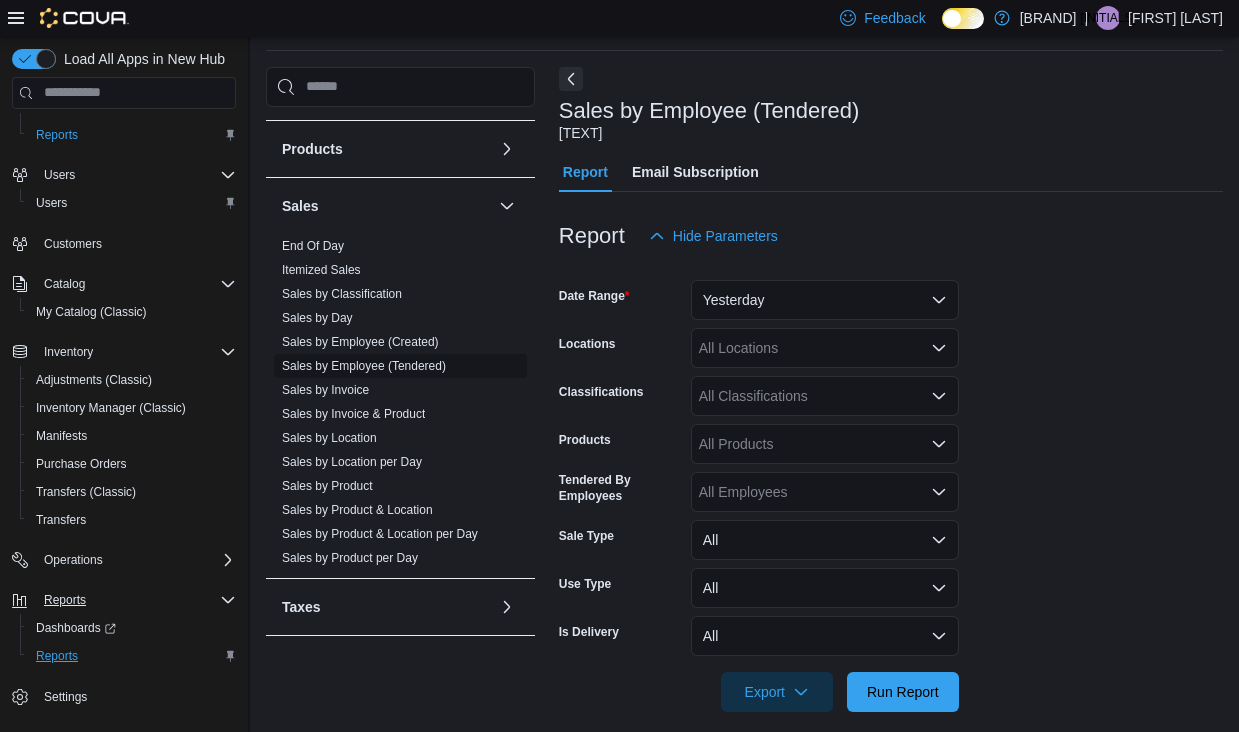 click on "Sales by Employee (Tendered)" at bounding box center [364, 366] 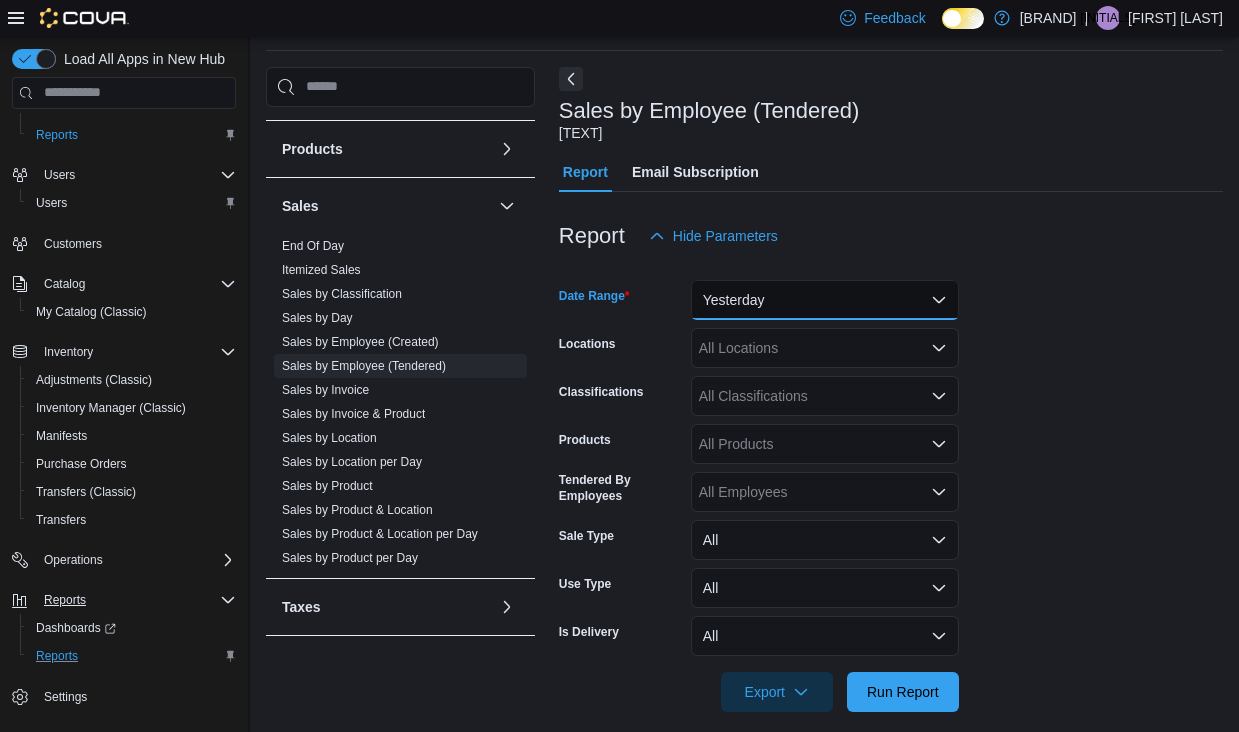click on "Yesterday" at bounding box center [825, 300] 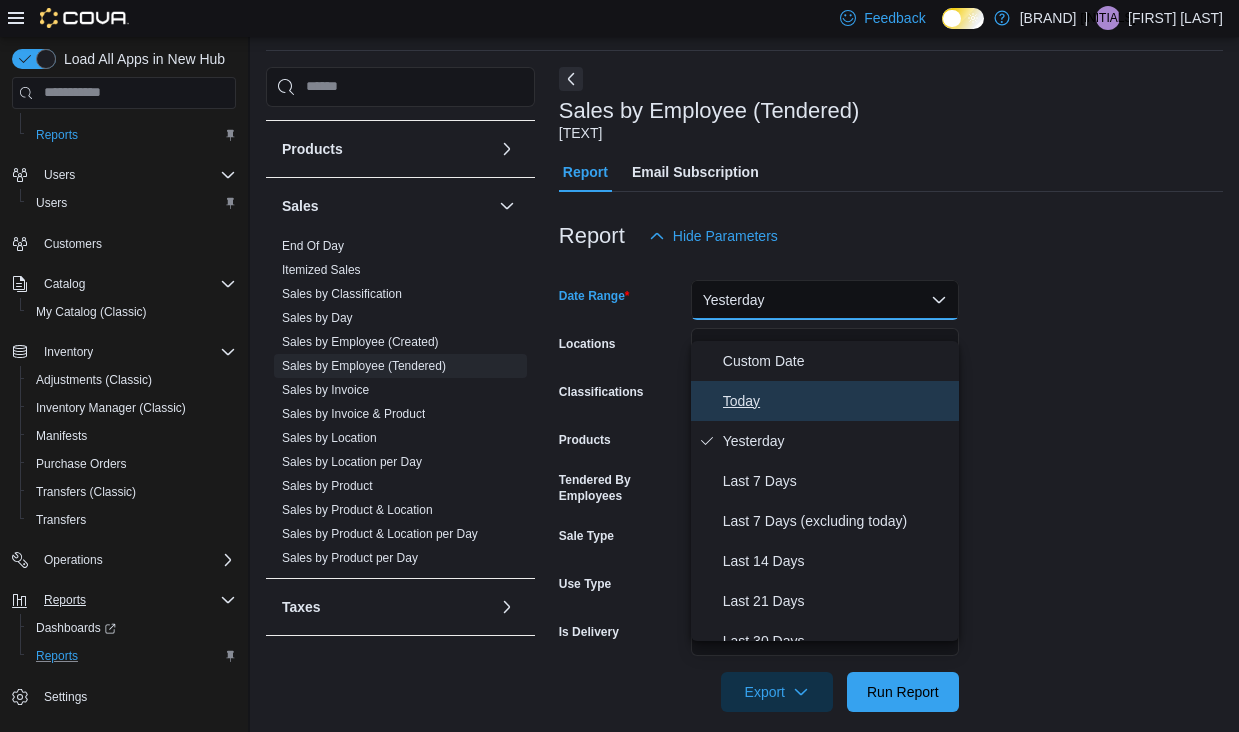 click on "Today" at bounding box center [837, 401] 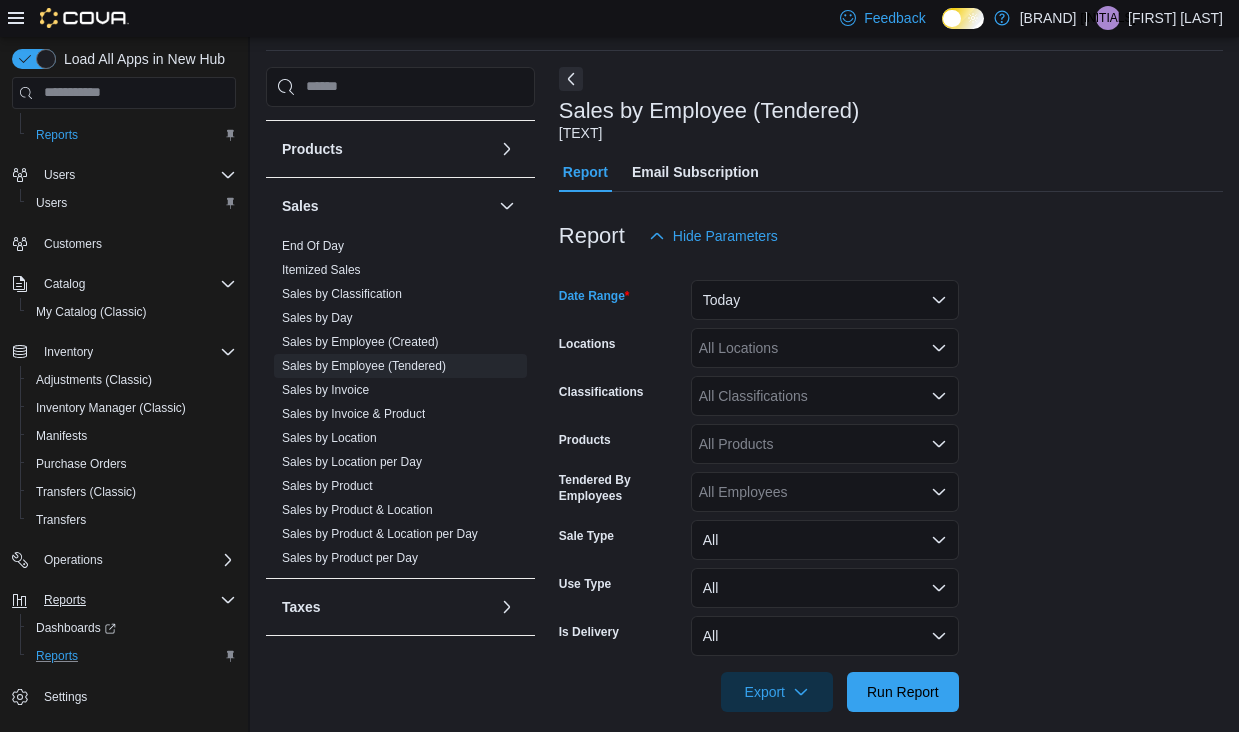 click on "All Locations" at bounding box center (825, 348) 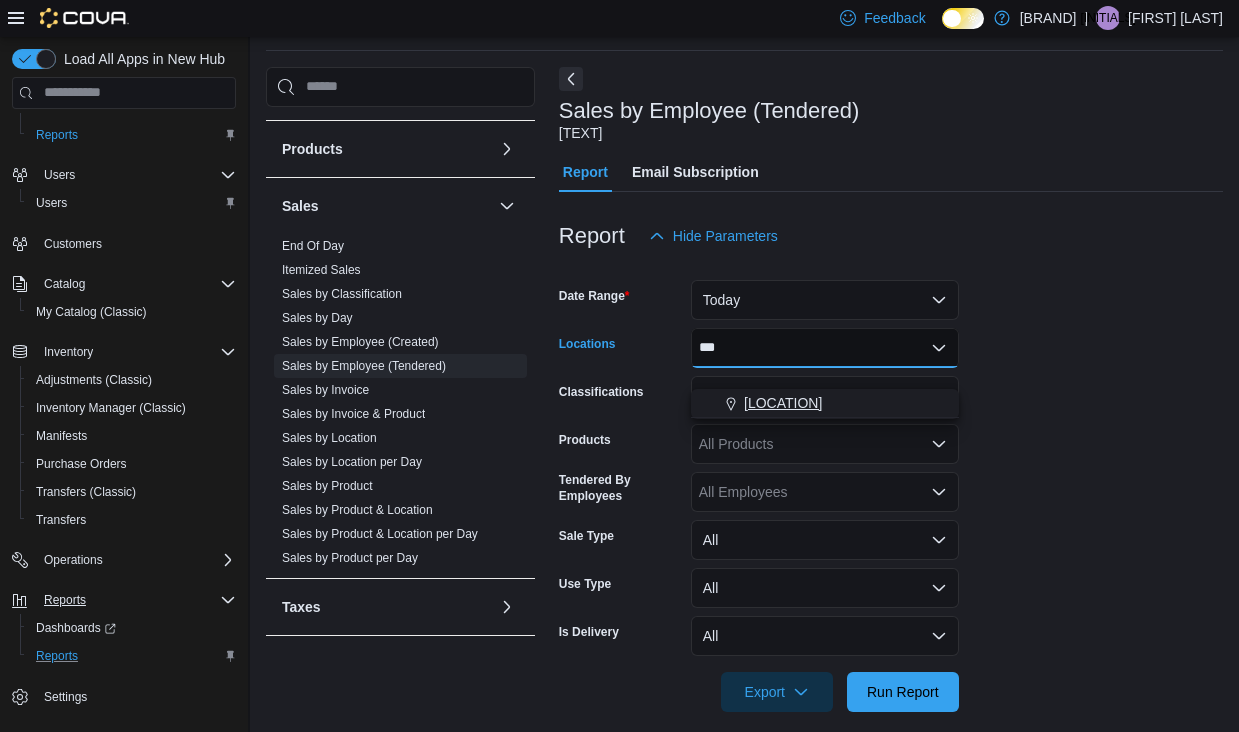 type on "***" 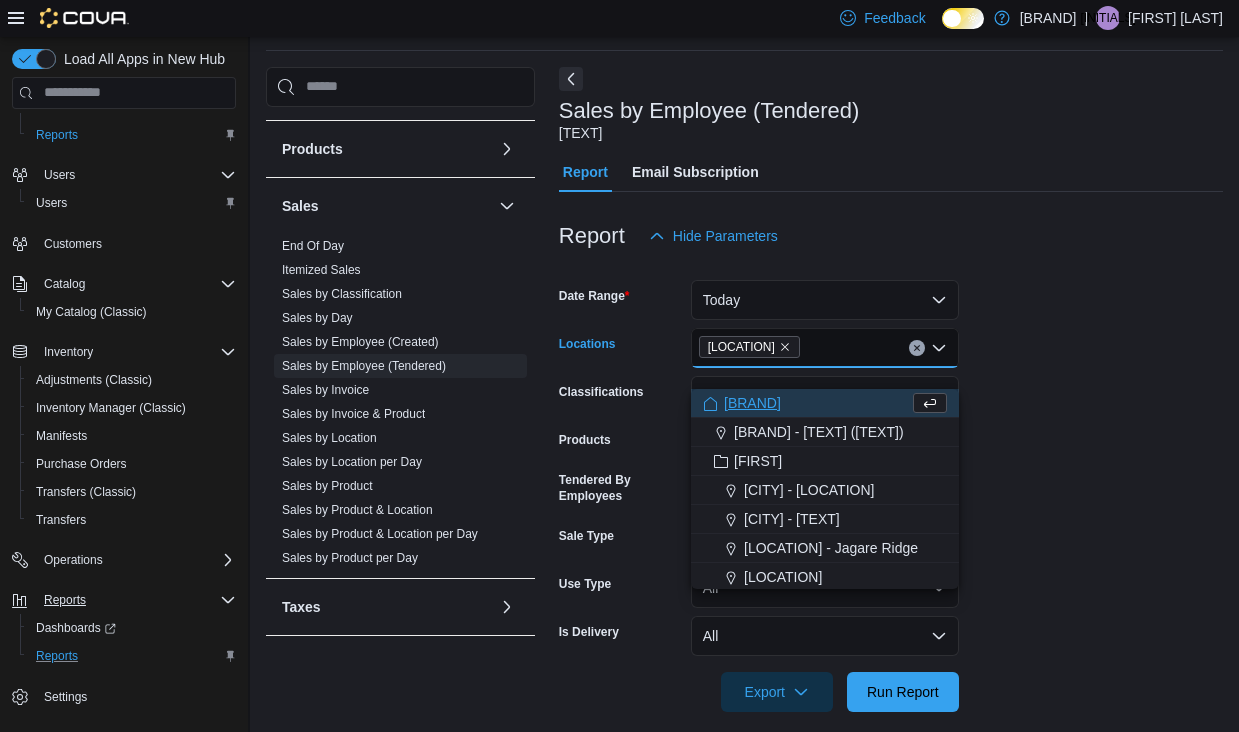 click on "Date Range Today Locations [LOCATION] Combo box. Selected. [LOCATION]. Press Backspace to delete [LOCATION]. Combo box input. All Locations. Type some text or, to display a list of choices, press Down Arrow. To exit the list of choices, press Escape. Classifications All Classifications Products All Products Tendered By Employees All Employees Sale Type All Use Type All Is Delivery All Export  Run Report" at bounding box center (891, 484) 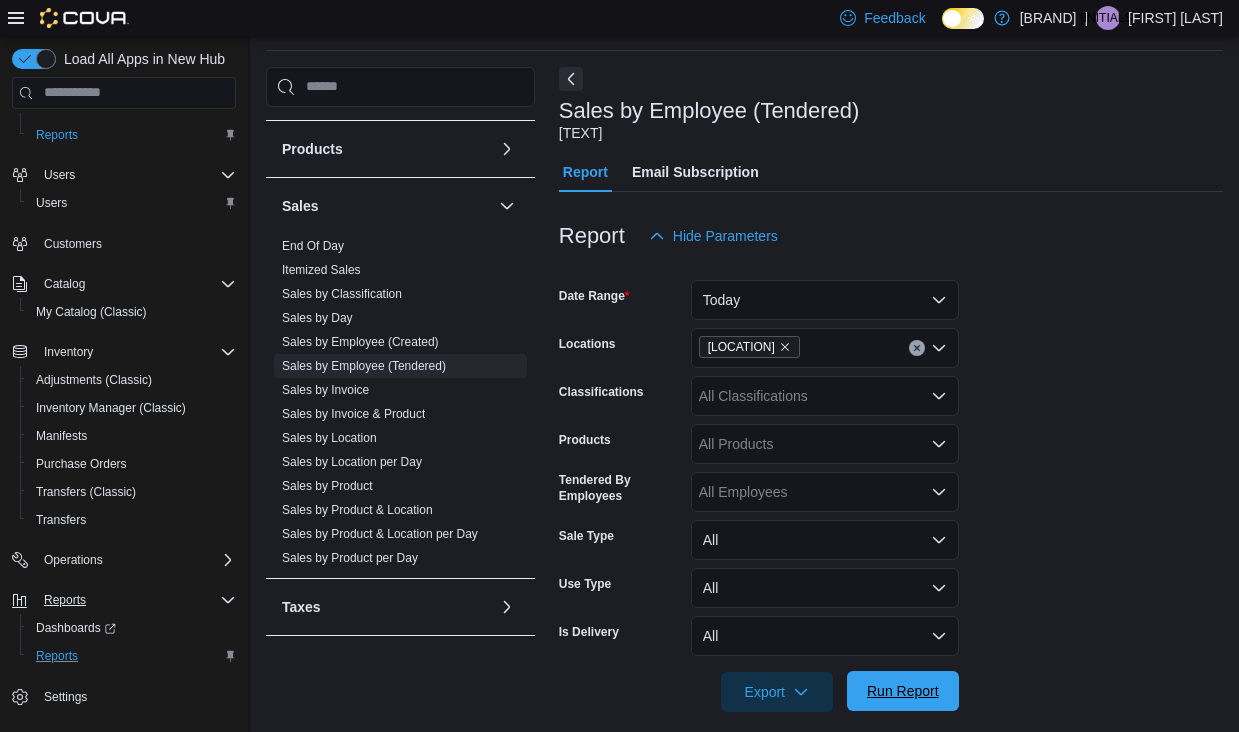 click on "Run Report" at bounding box center [903, 691] 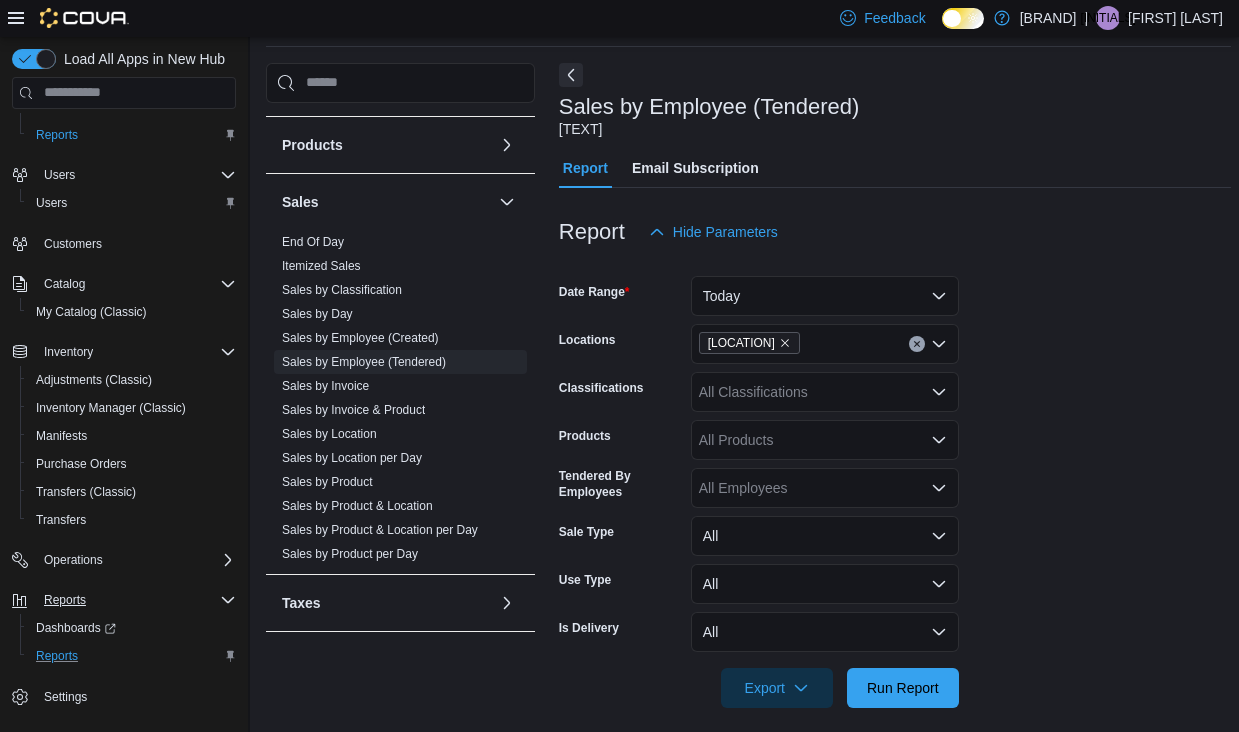 scroll, scrollTop: 12, scrollLeft: 0, axis: vertical 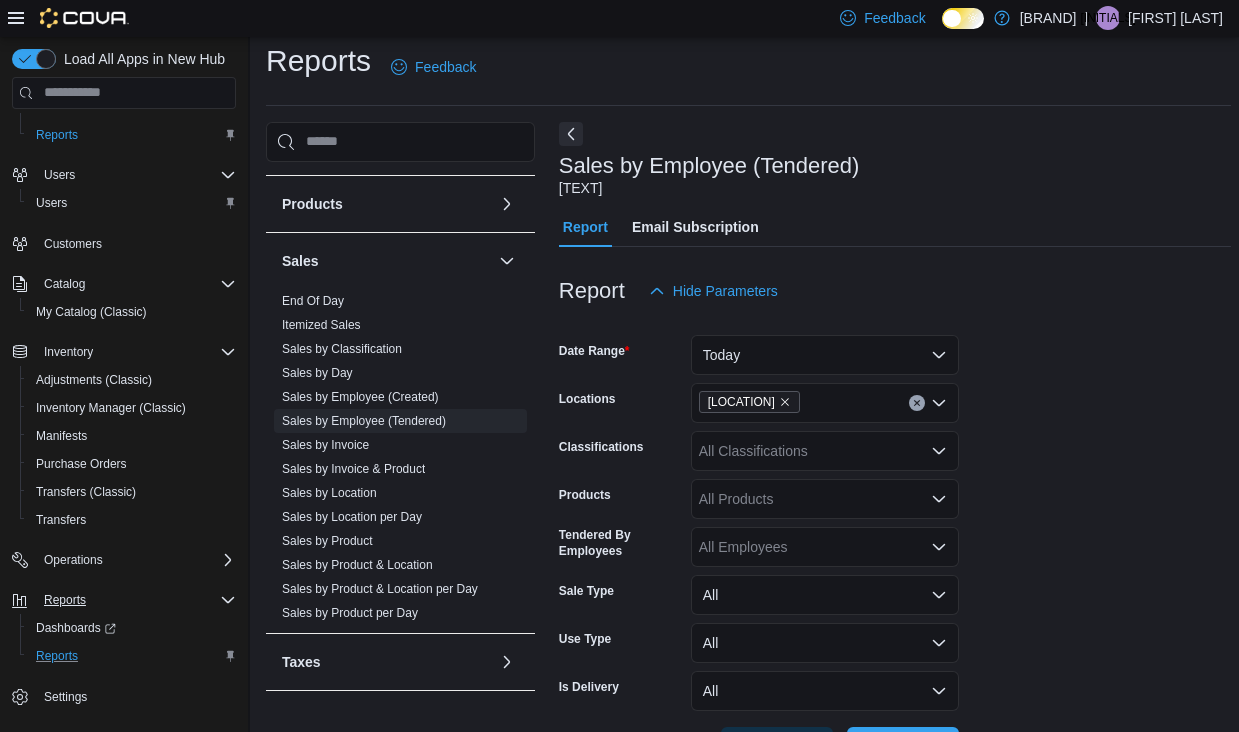 click on "All Classifications" at bounding box center [825, 451] 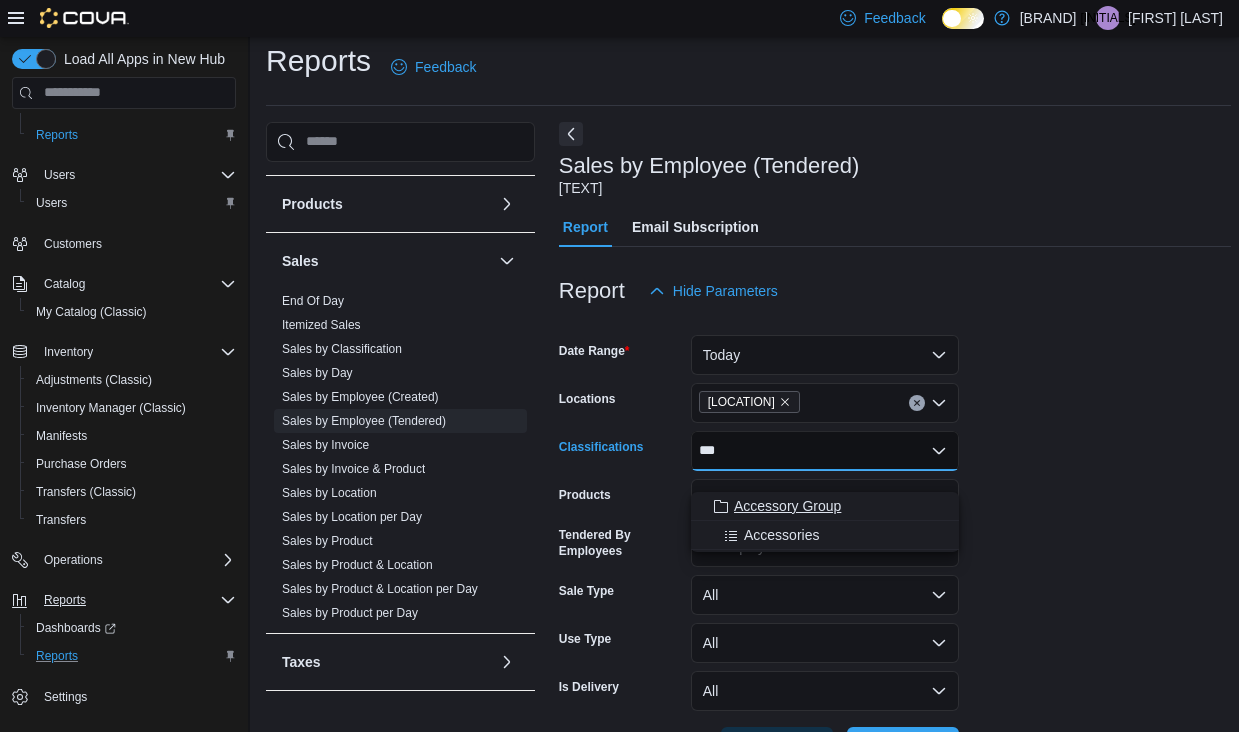 type on "***" 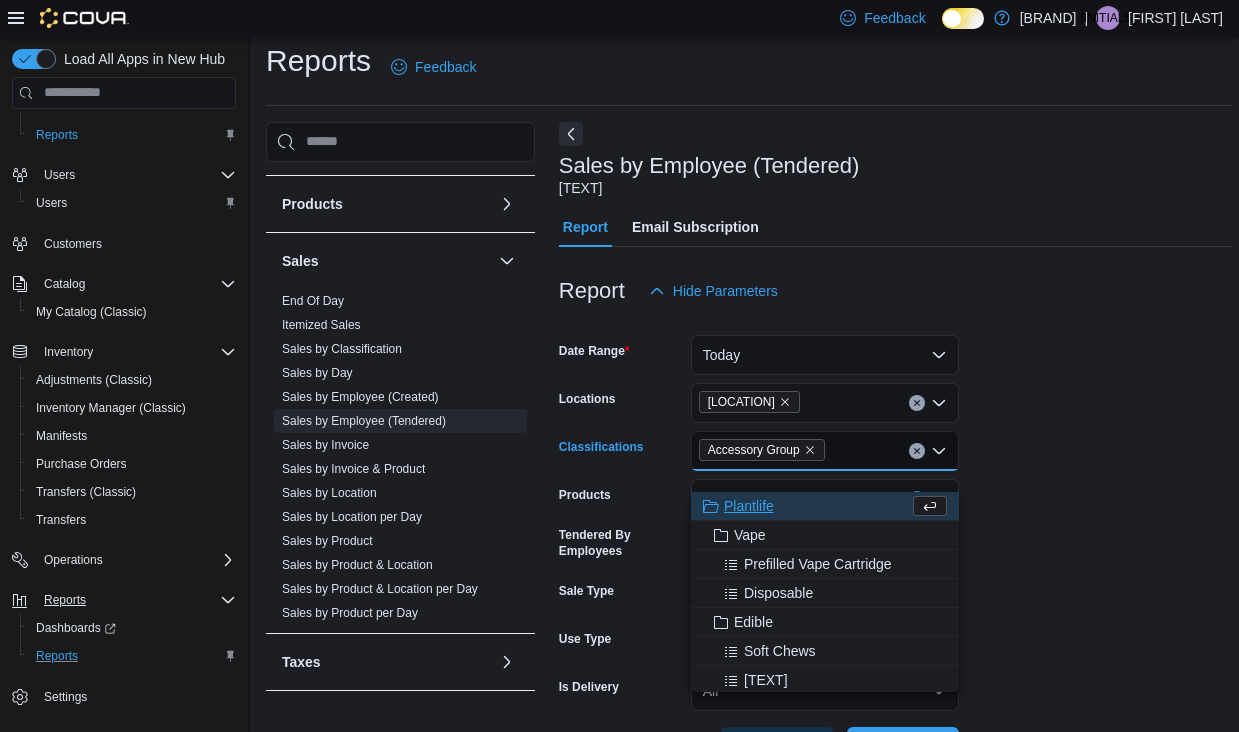 click on "Run Report" at bounding box center (895, 539) 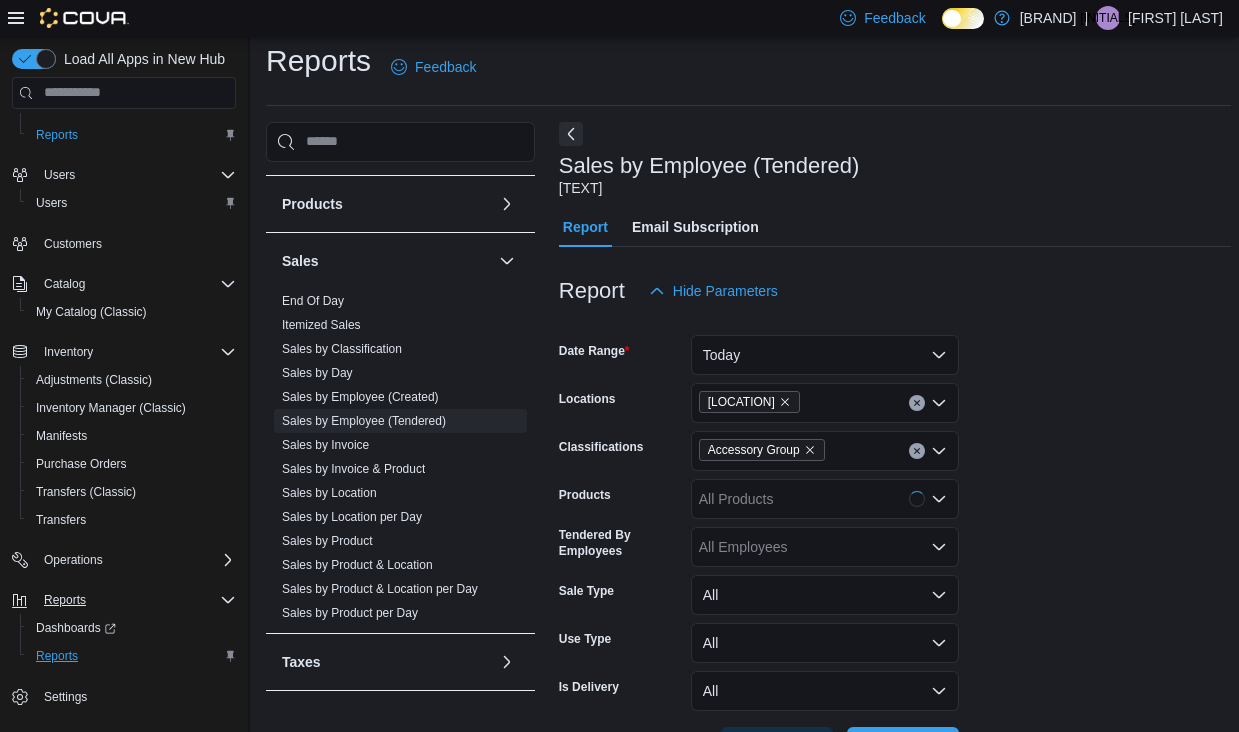 scroll, scrollTop: 717, scrollLeft: 0, axis: vertical 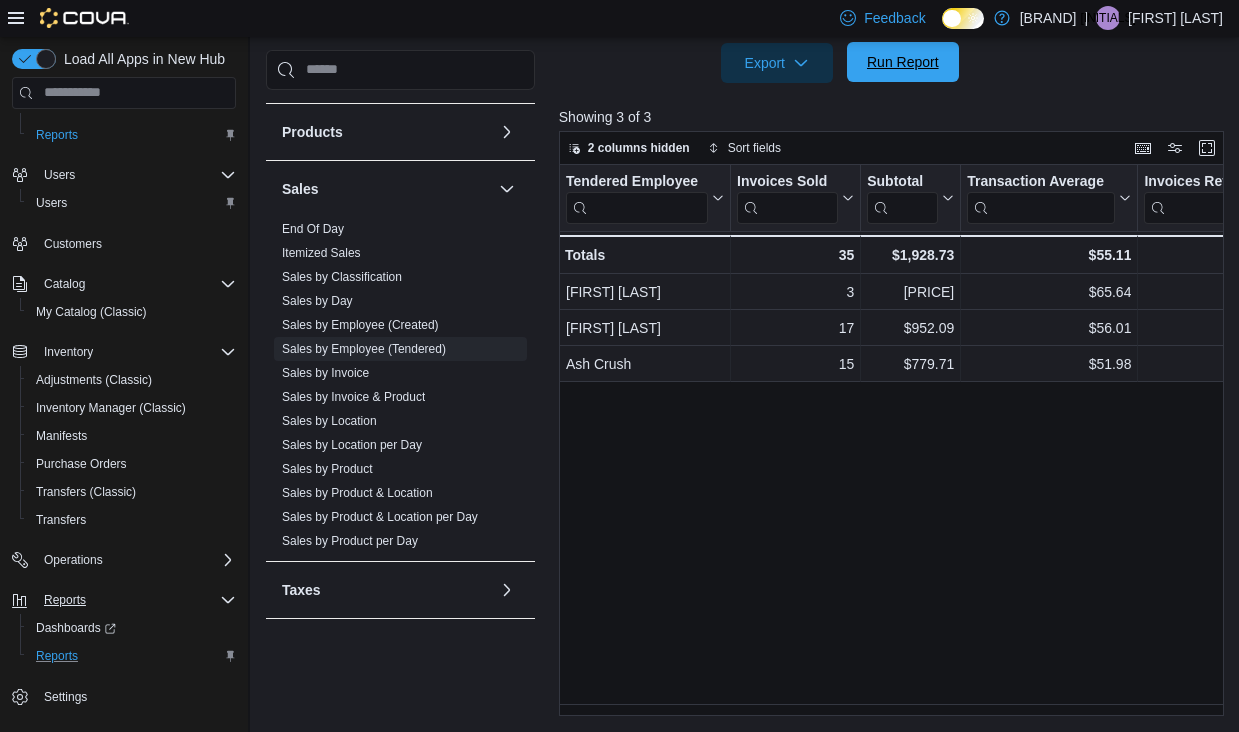 click on "Run Report" at bounding box center (903, 62) 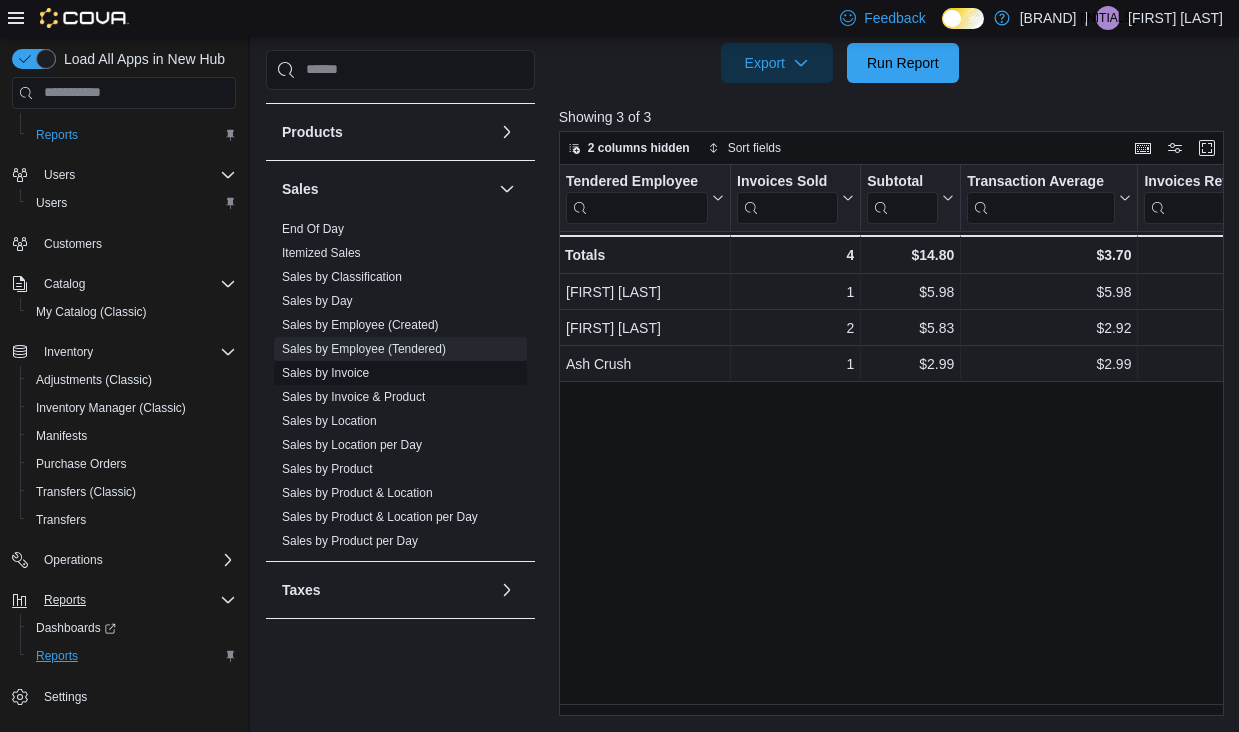 click on "Sales by Invoice" at bounding box center (325, 373) 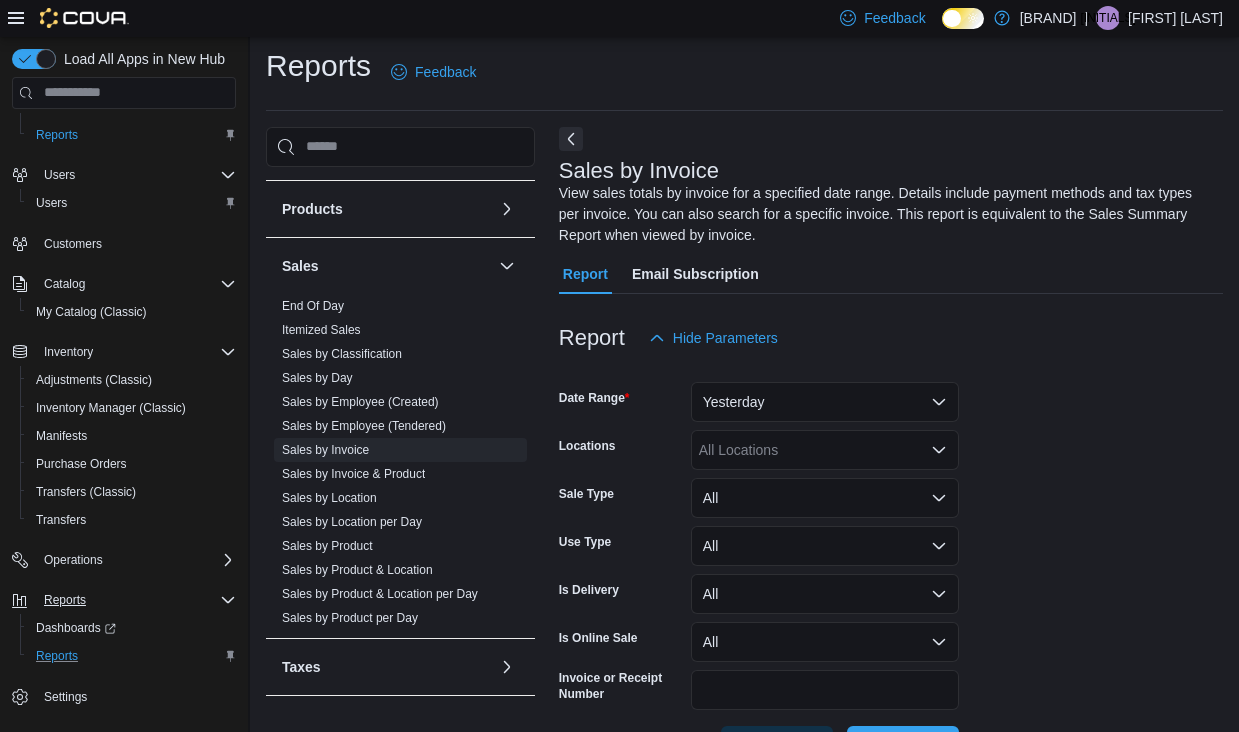 scroll, scrollTop: 81, scrollLeft: 0, axis: vertical 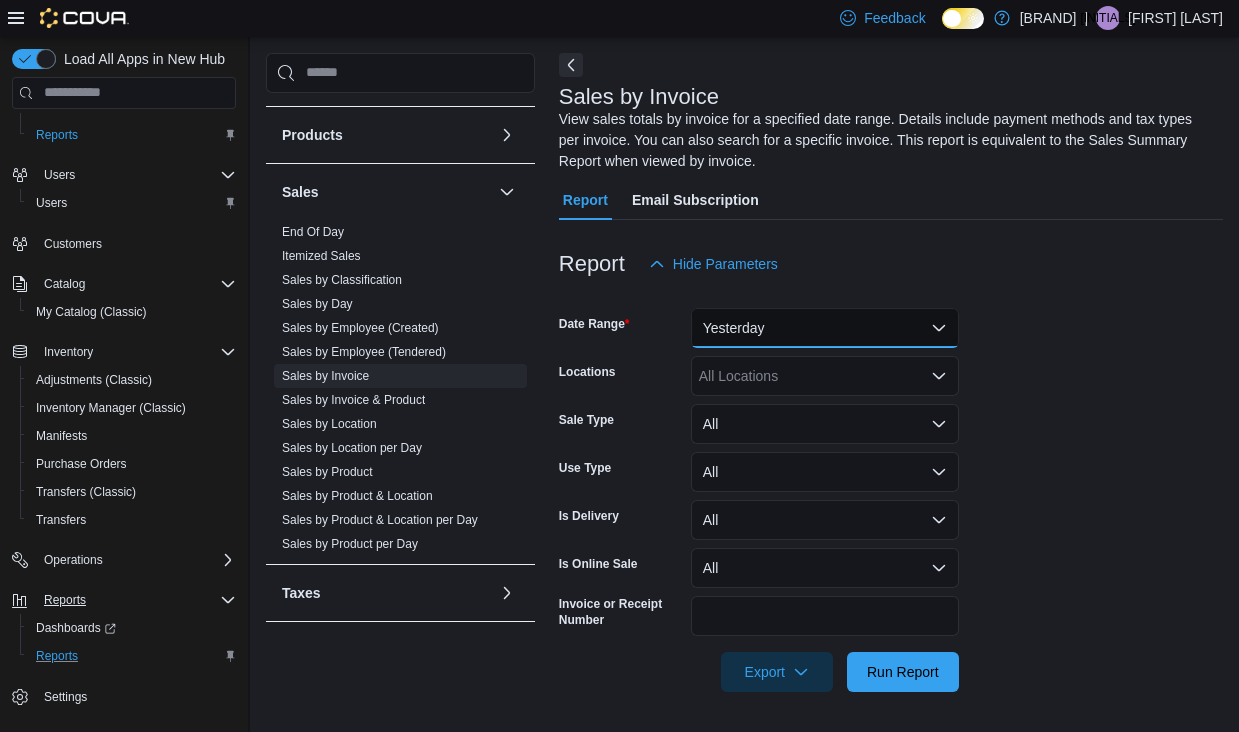 click on "Yesterday" at bounding box center (825, 328) 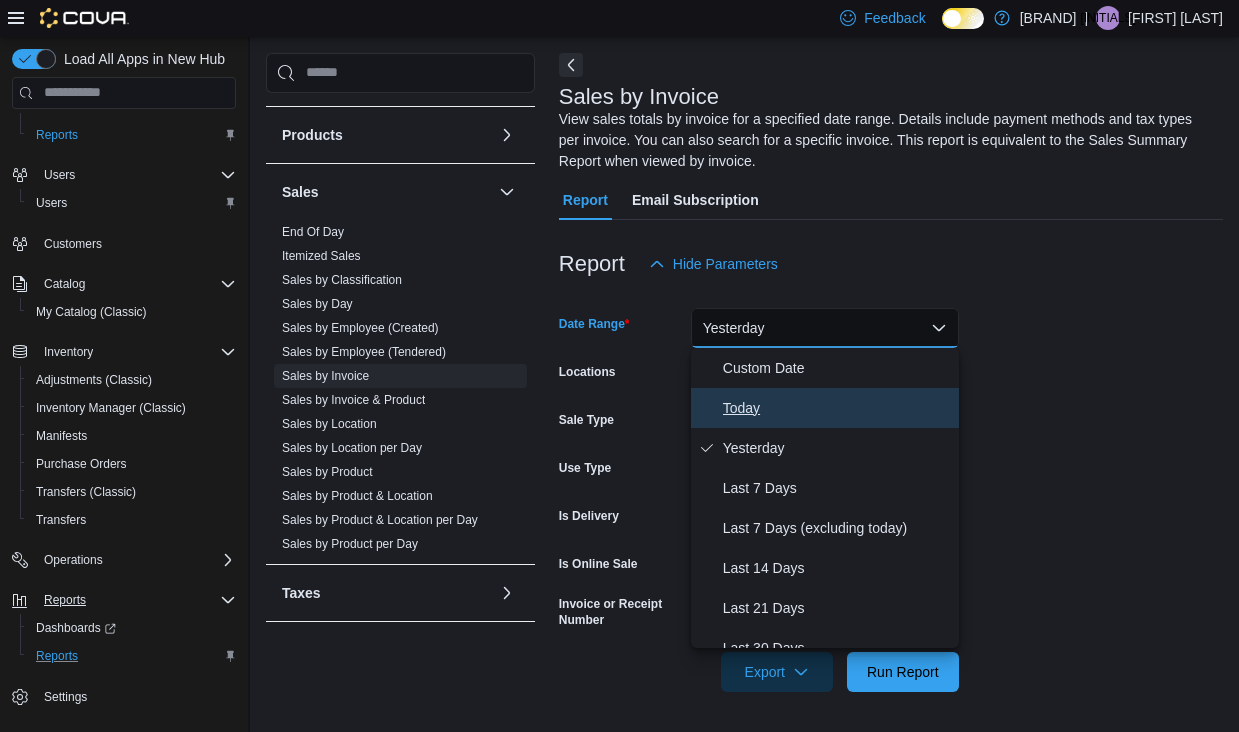 click on "Today" at bounding box center [825, 408] 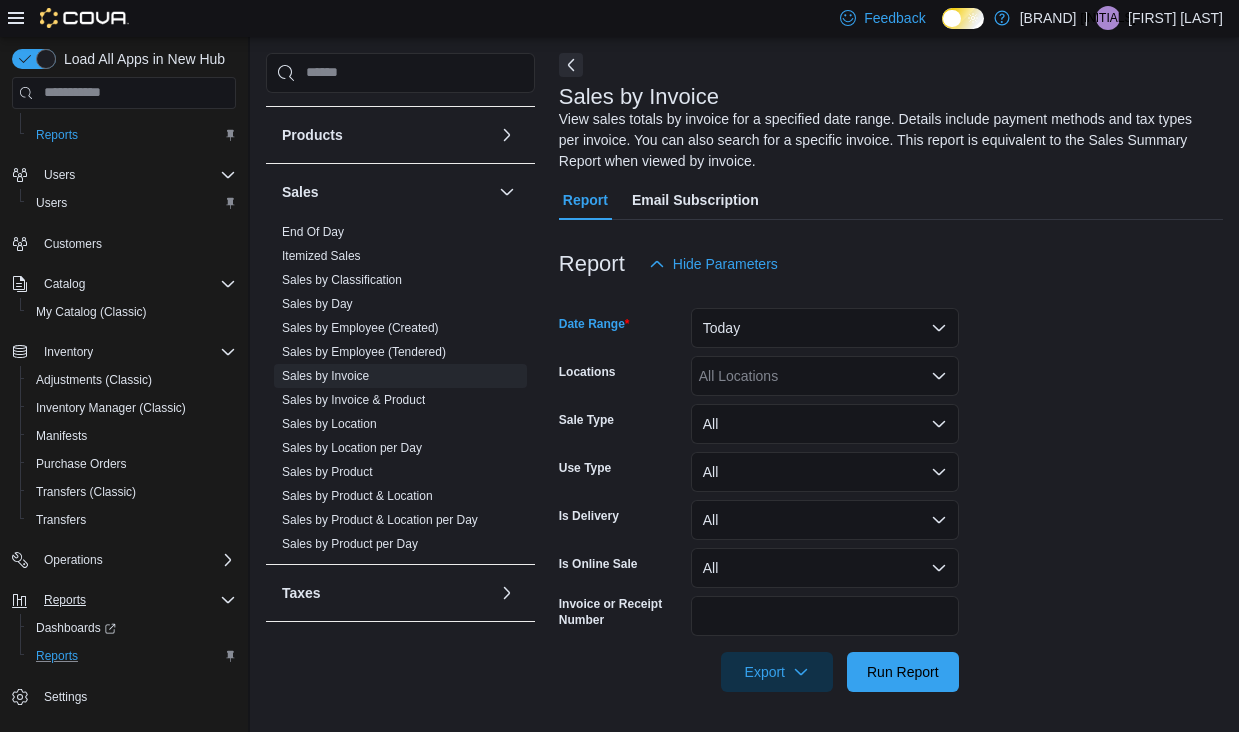 click on "All Locations" at bounding box center (825, 376) 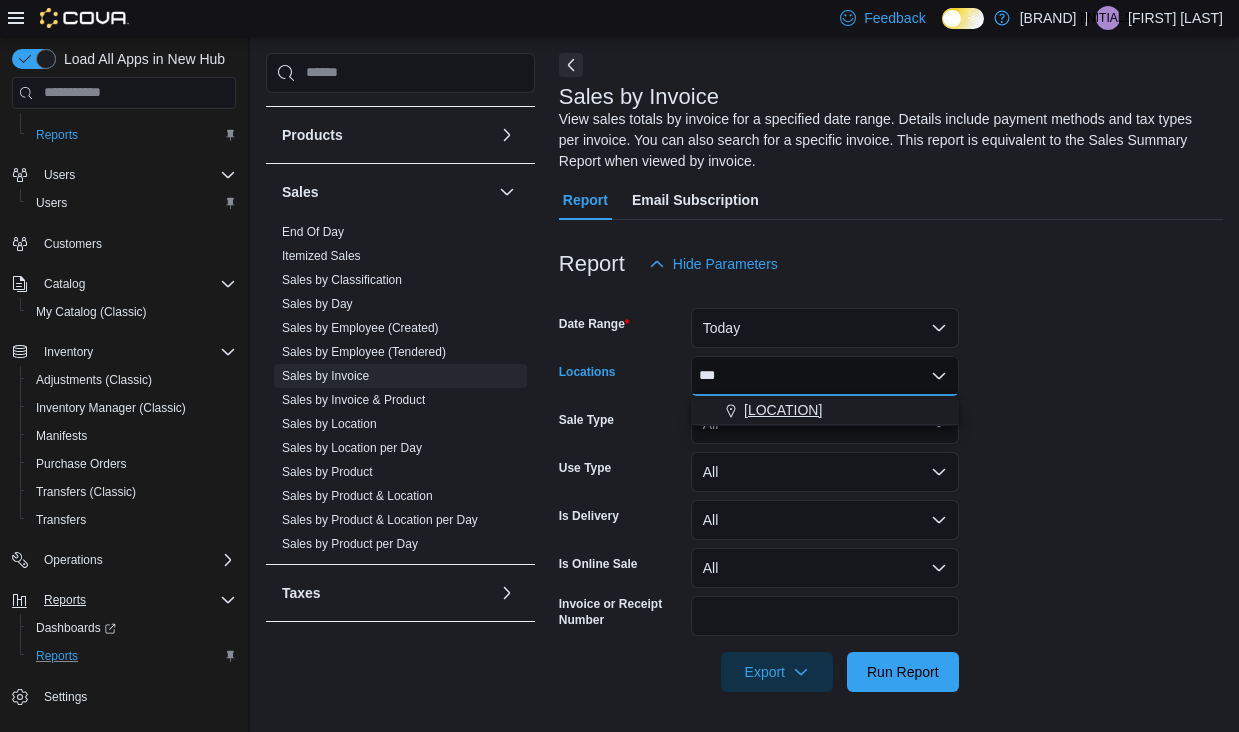 type on "***" 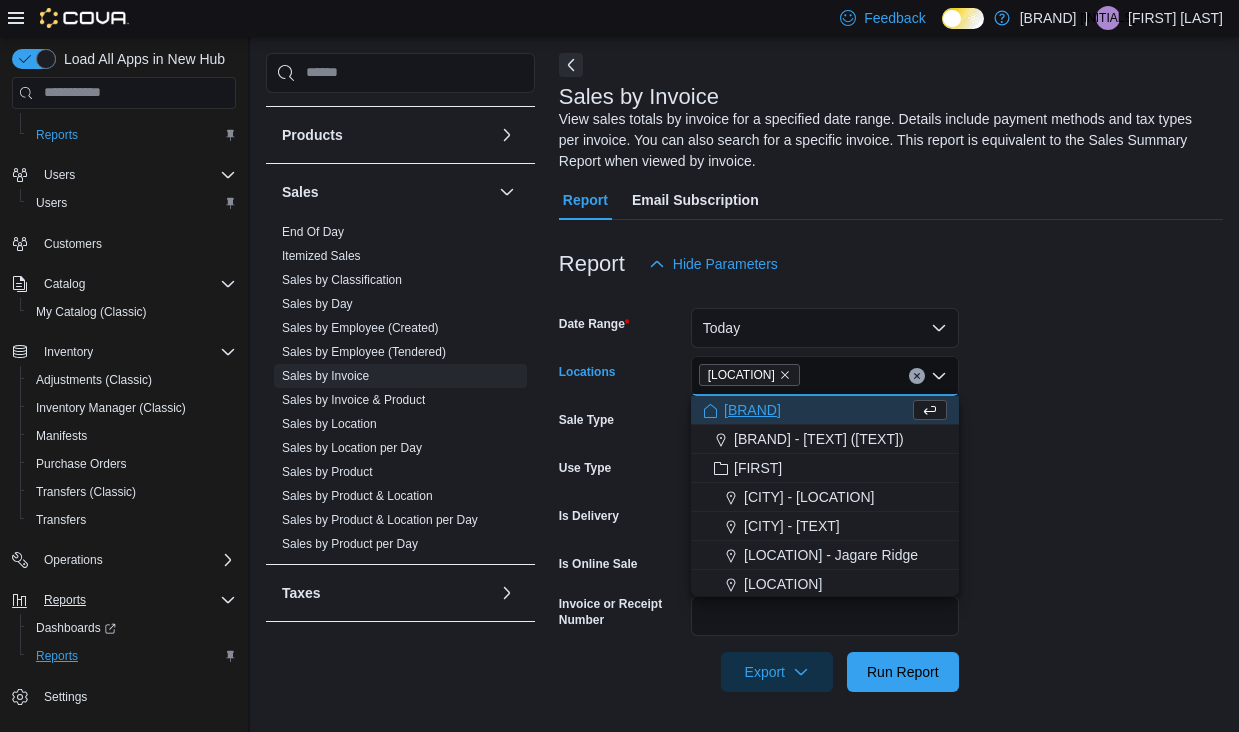 click on "Date Range Today Locations [LOCATION] Combo box. Selected. [LOCATION]. Press Backspace to delete [LOCATION]. Combo box input. All Locations. Type some text or, to display a list of choices, press Down Arrow. To exit the list of choices, press Escape. Sale Type All Use Type All Is Delivery All Is Online Sale All Invoice or Receipt Number Export  Run Report" at bounding box center [891, 488] 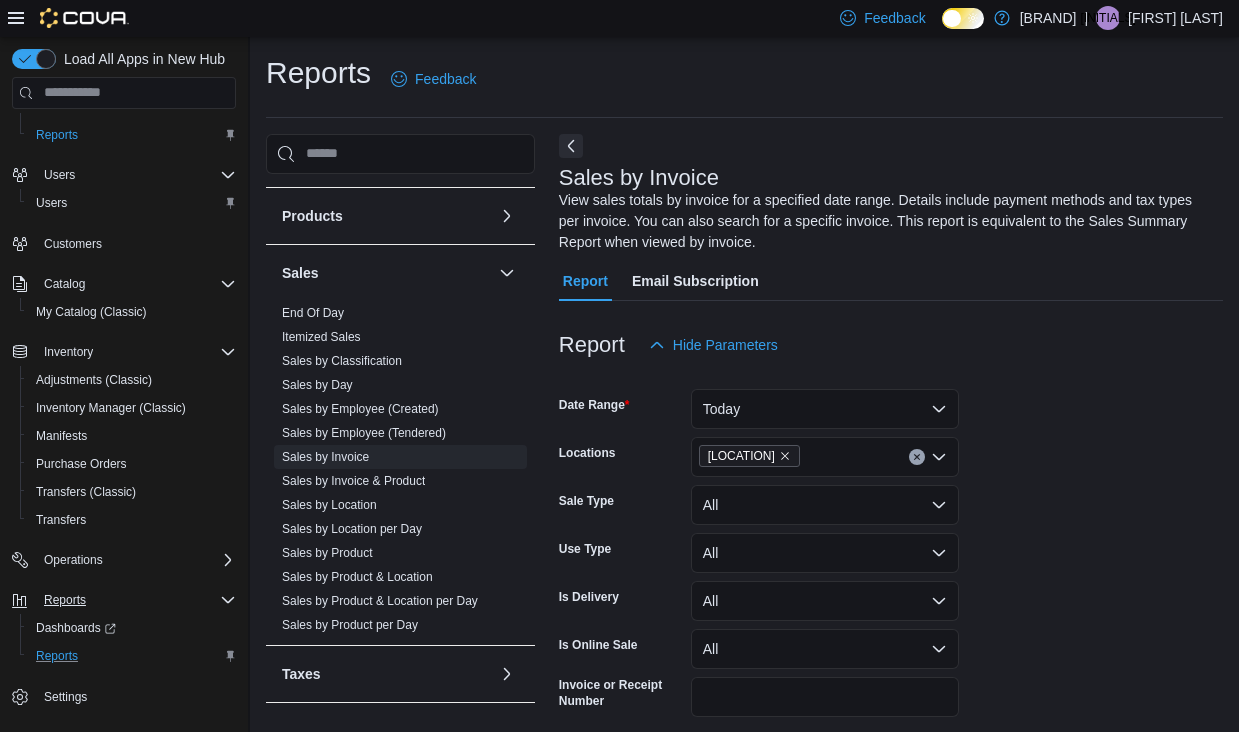 scroll, scrollTop: 81, scrollLeft: 0, axis: vertical 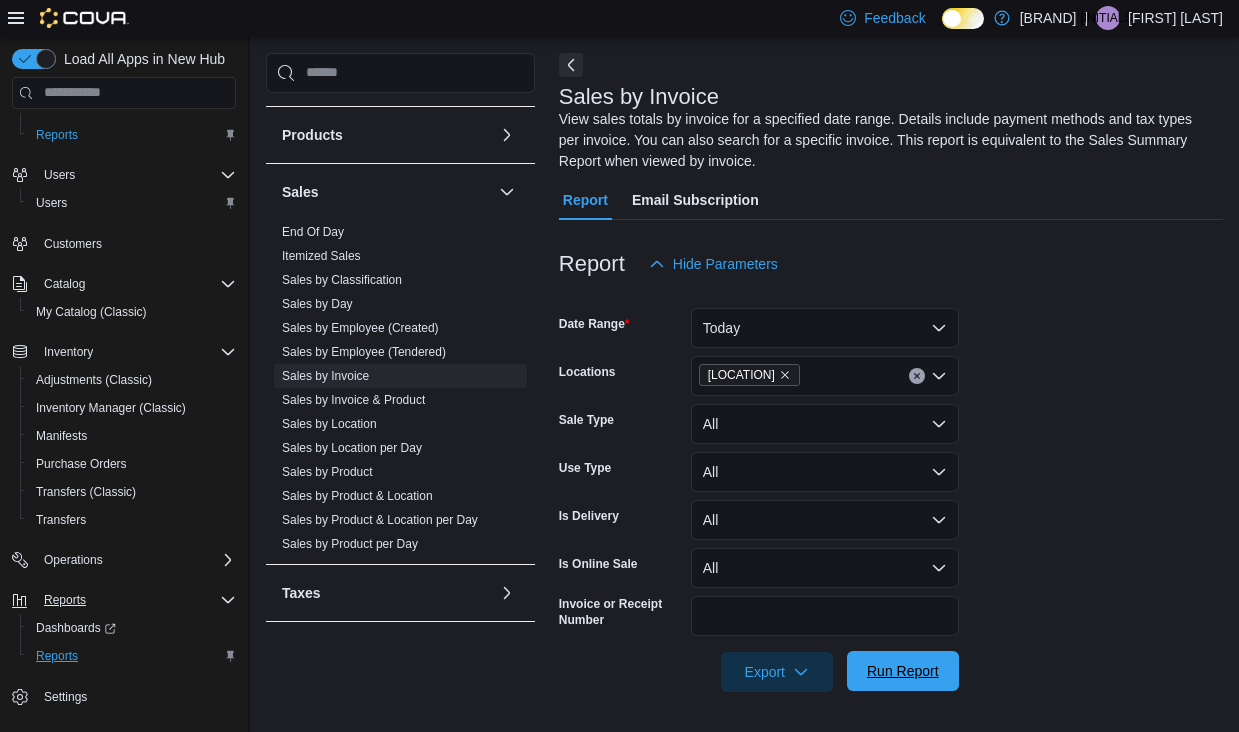 click on "Run Report" at bounding box center [903, 671] 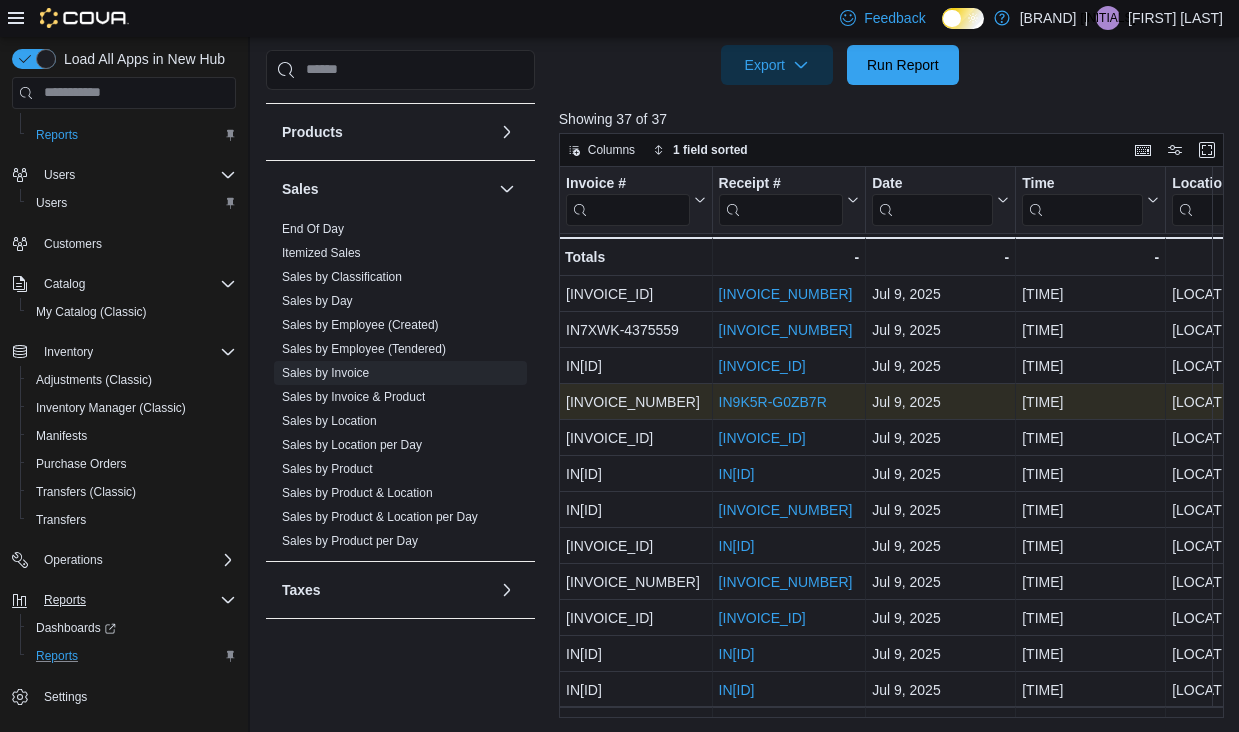 scroll, scrollTop: 690, scrollLeft: 0, axis: vertical 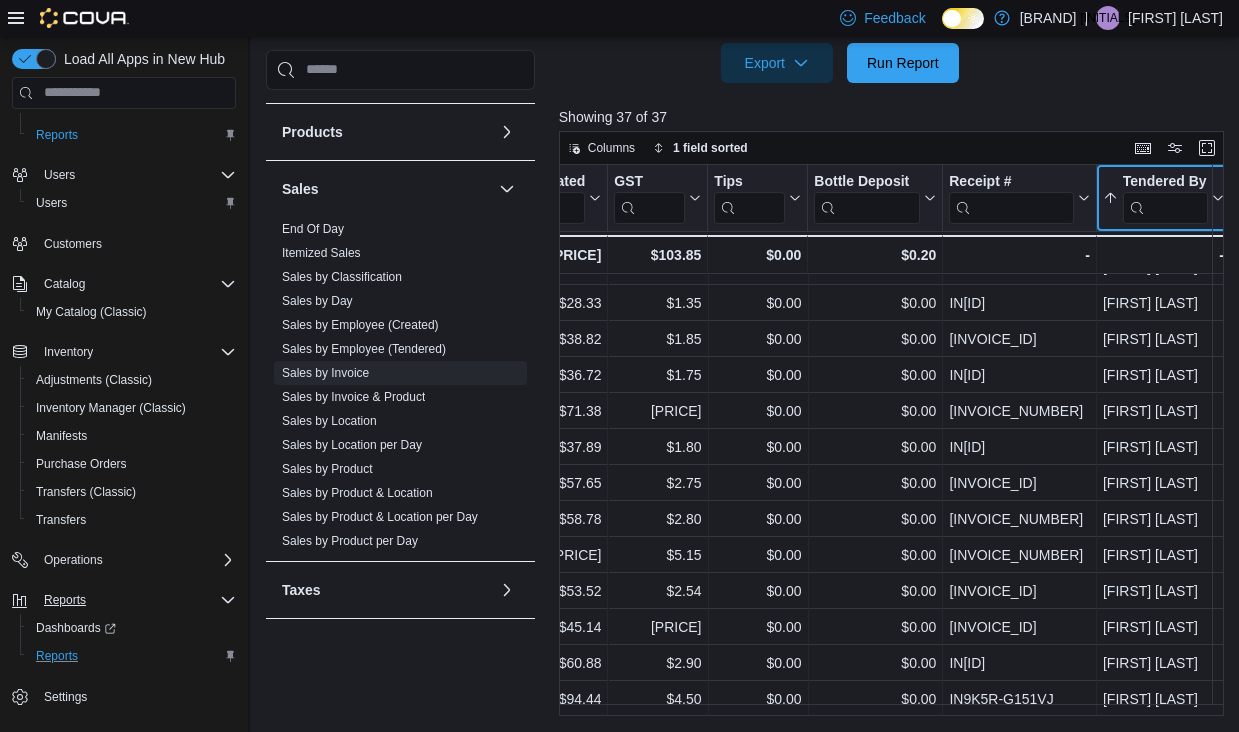 click at bounding box center (1111, 198) 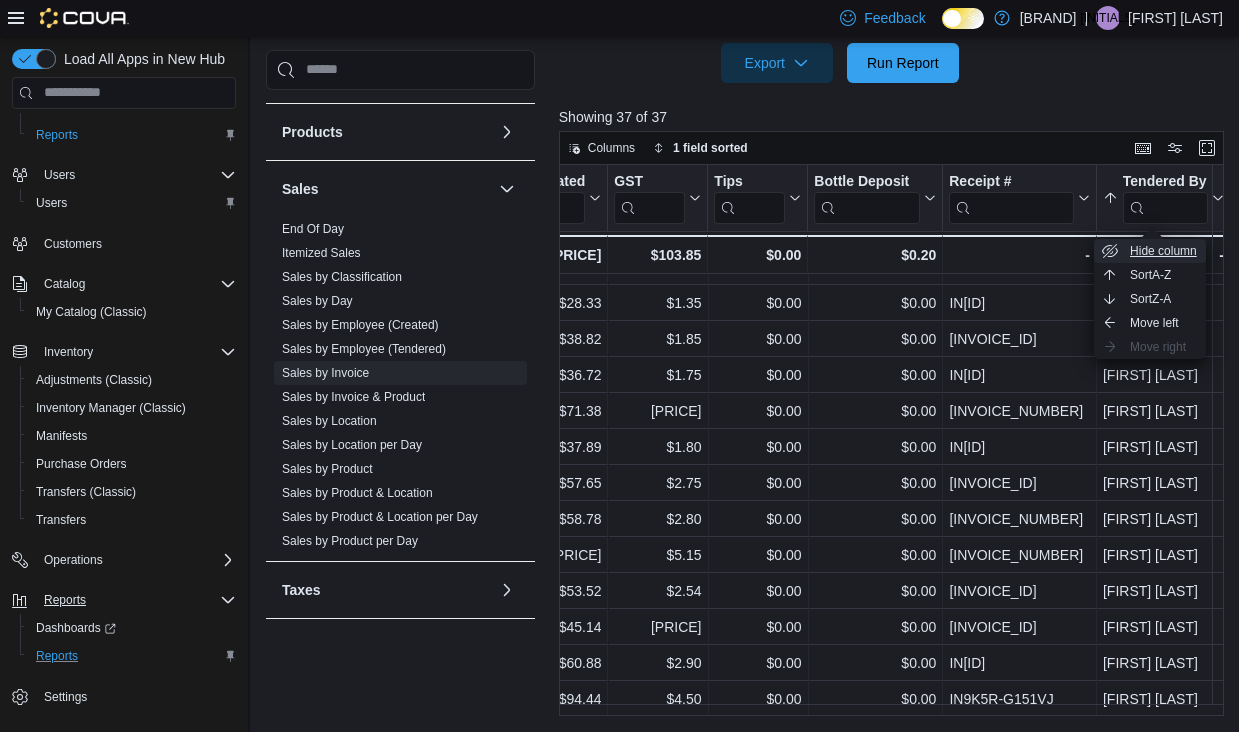 click on "Hide column" at bounding box center [1163, 251] 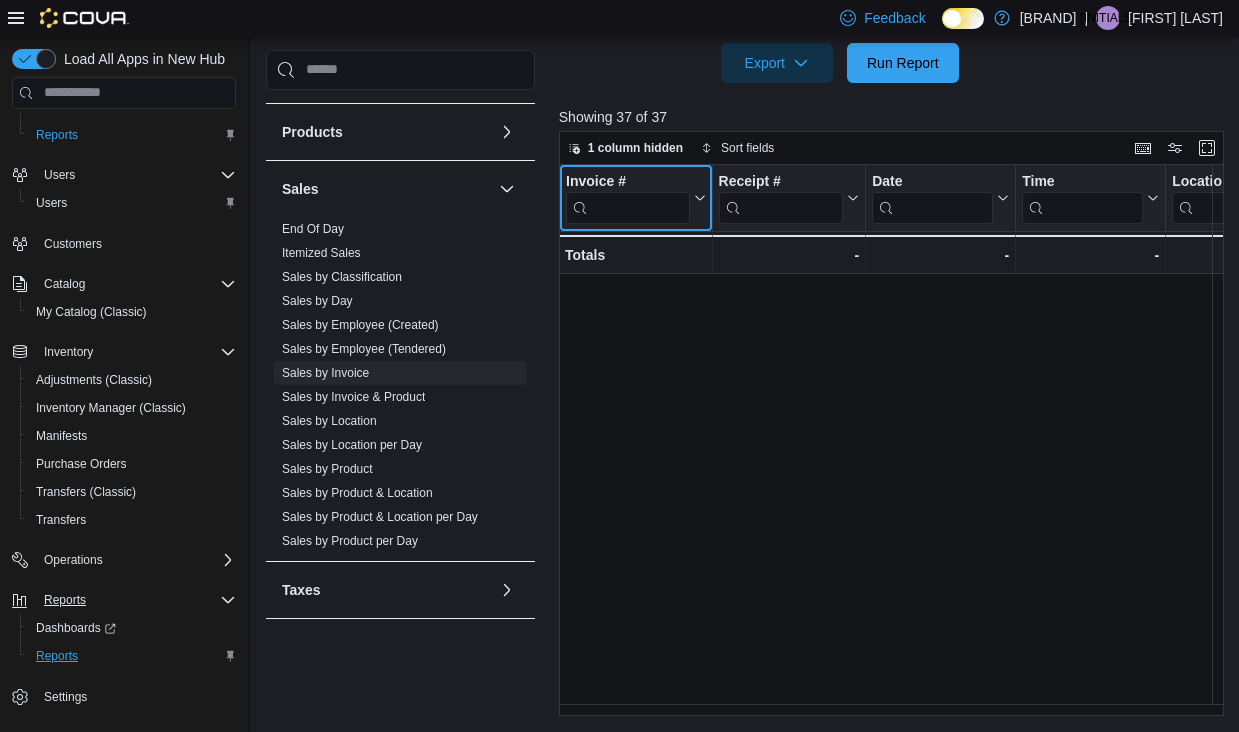 scroll, scrollTop: 0, scrollLeft: 0, axis: both 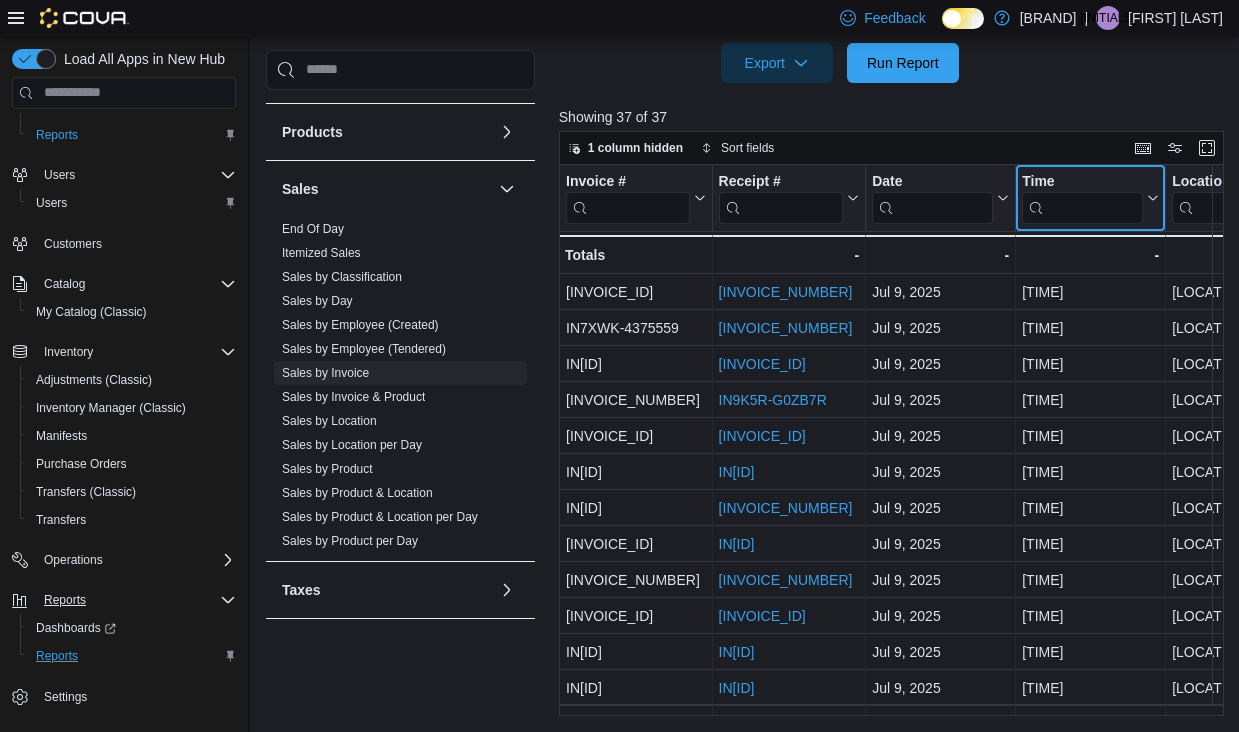 click at bounding box center (1151, 198) 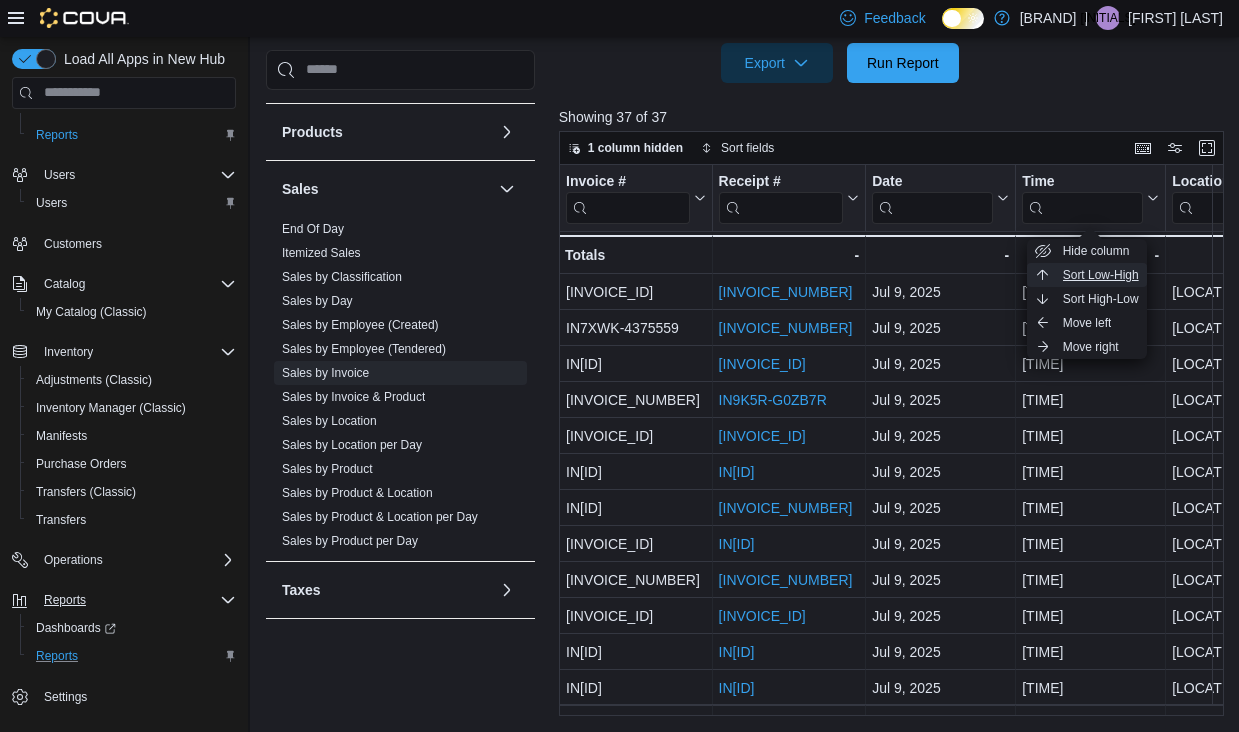 click on "Sort Low-High" at bounding box center (1096, 251) 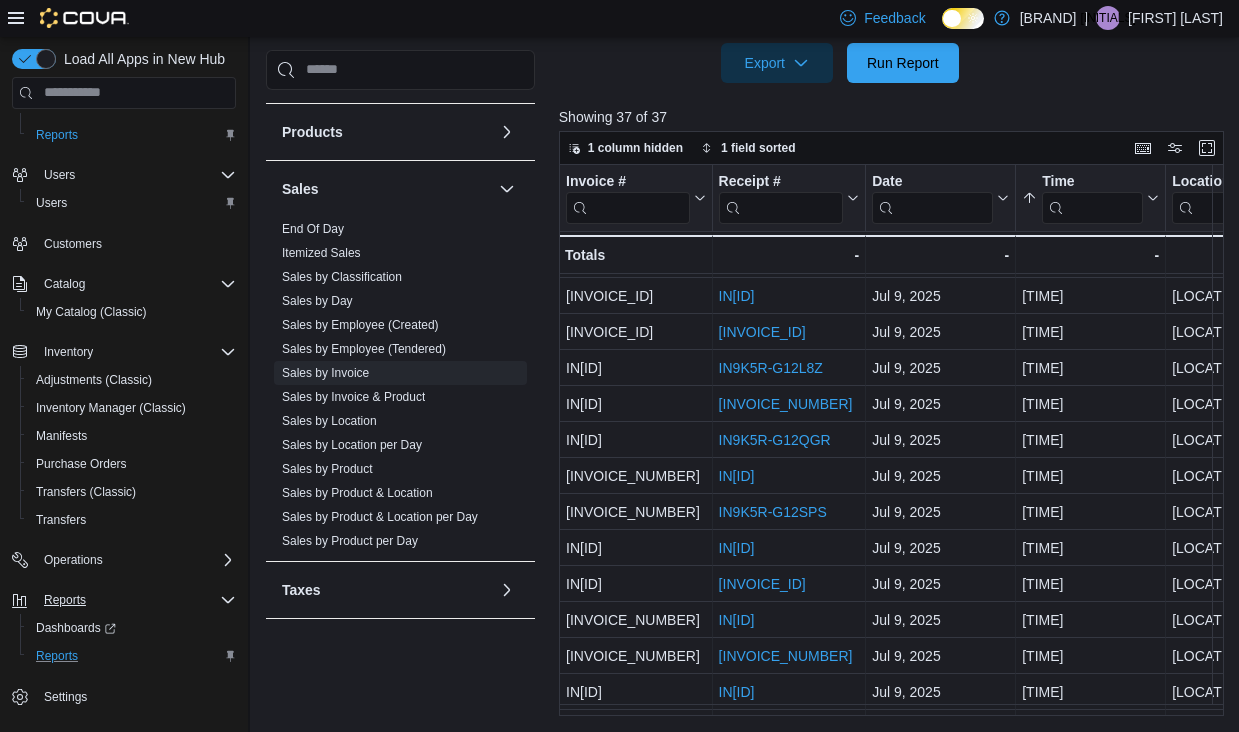 scroll, scrollTop: 708, scrollLeft: 0, axis: vertical 